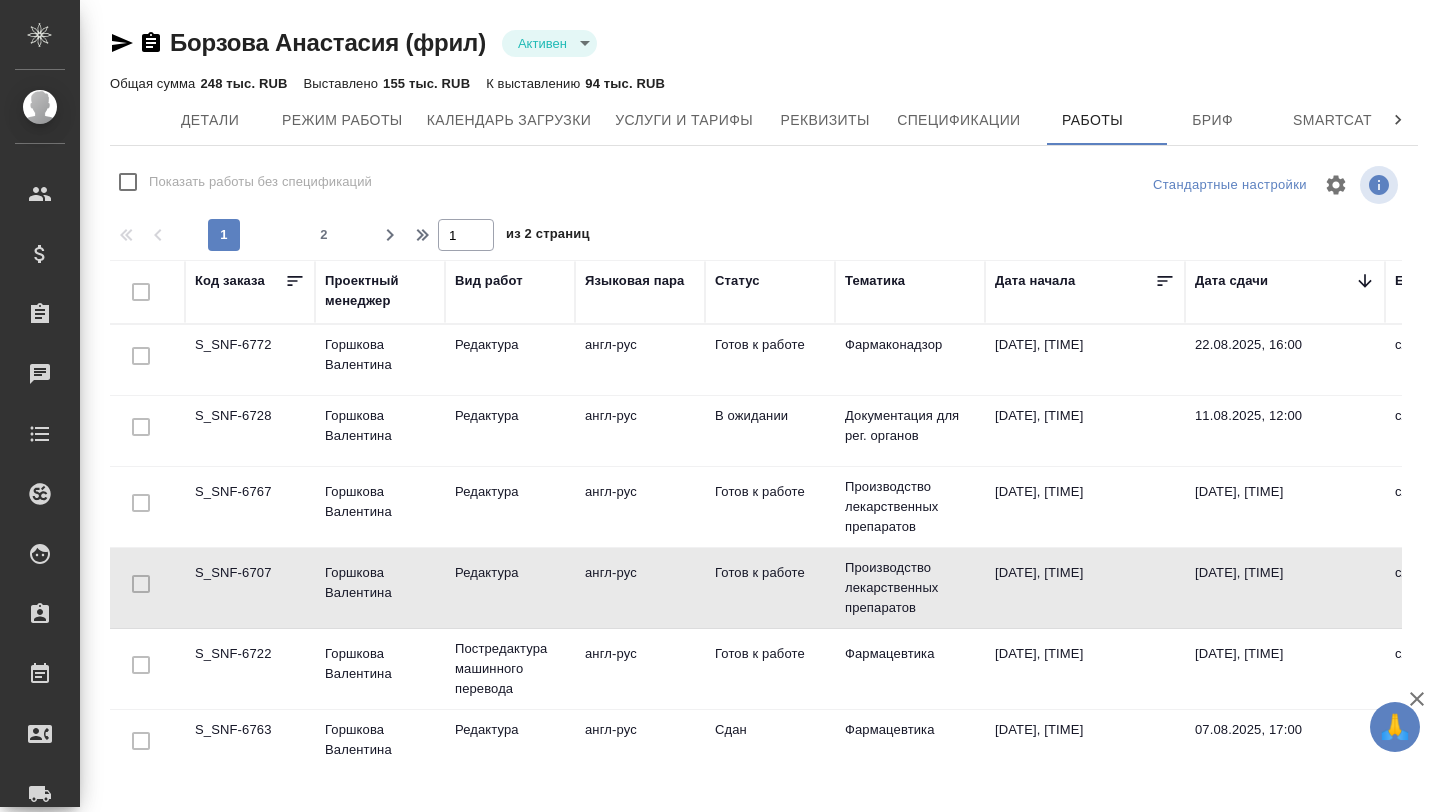 scroll, scrollTop: 0, scrollLeft: 0, axis: both 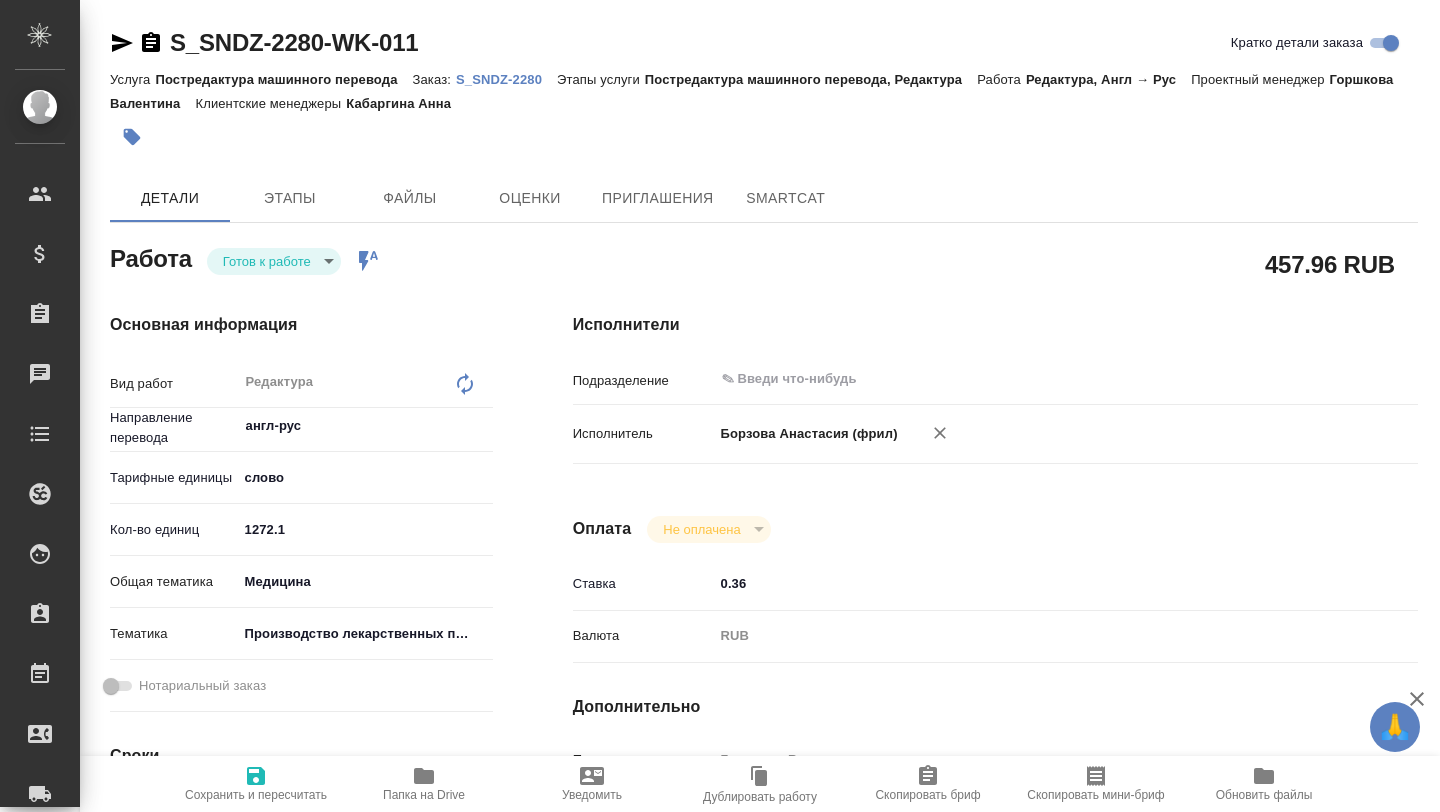 type on "x" 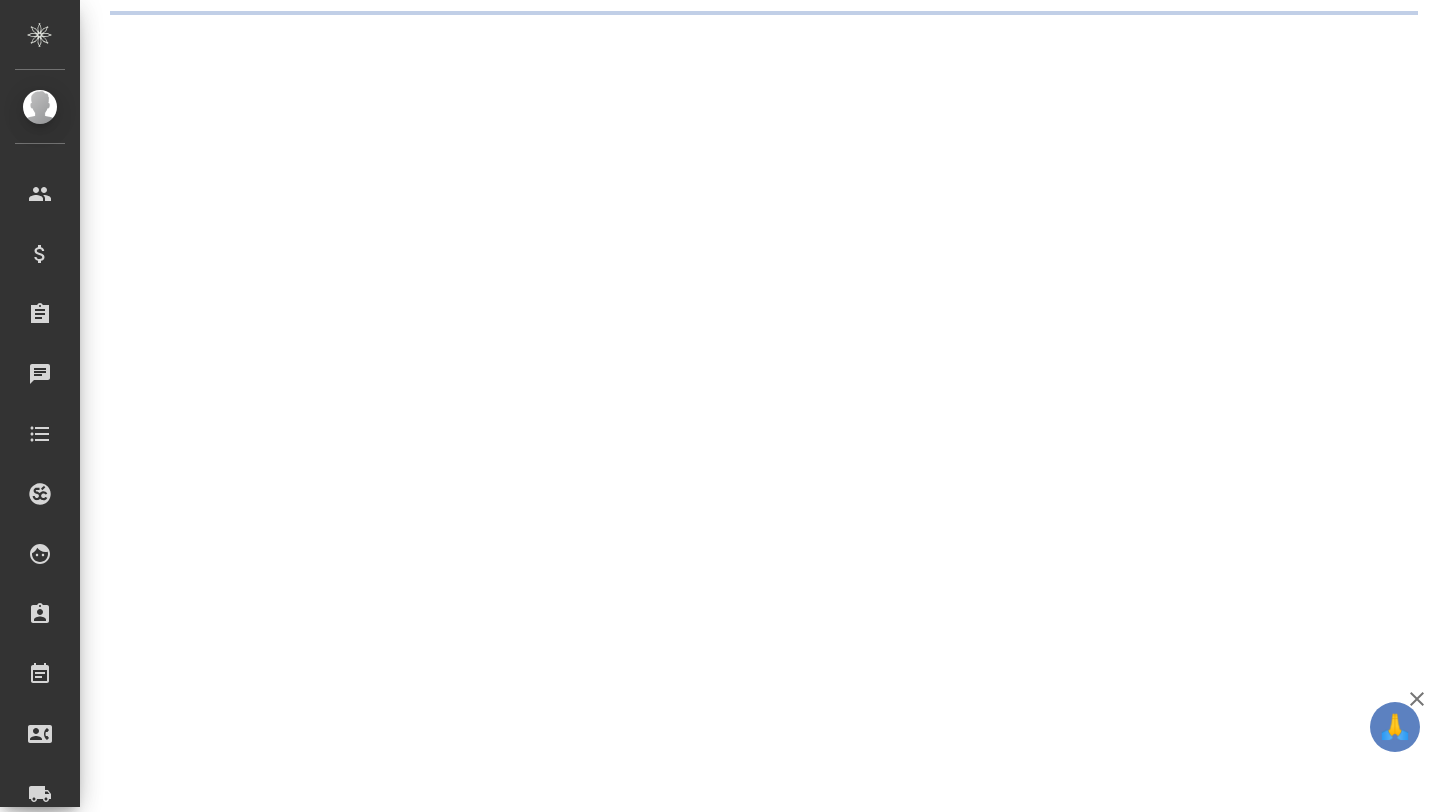 scroll, scrollTop: 0, scrollLeft: 0, axis: both 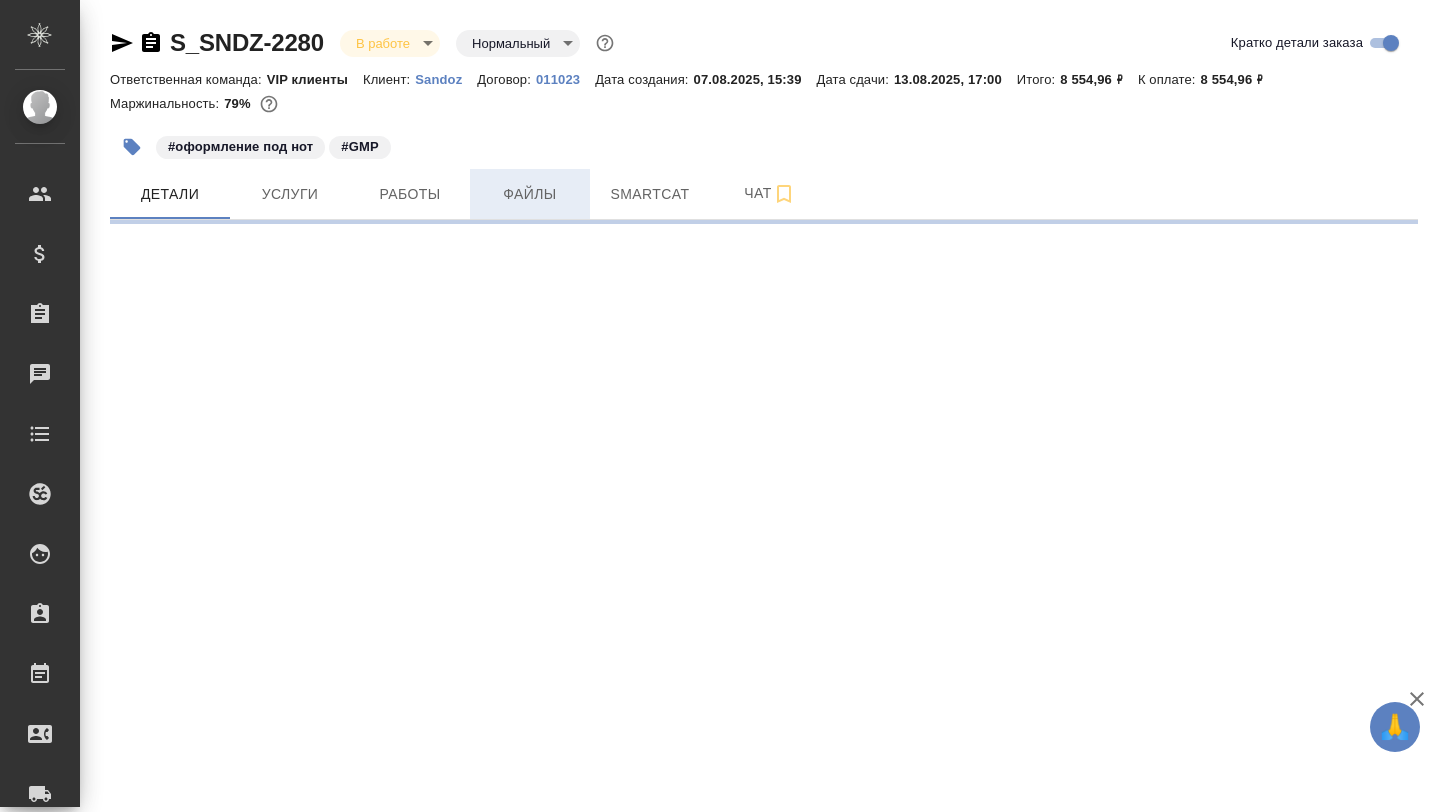 select on "RU" 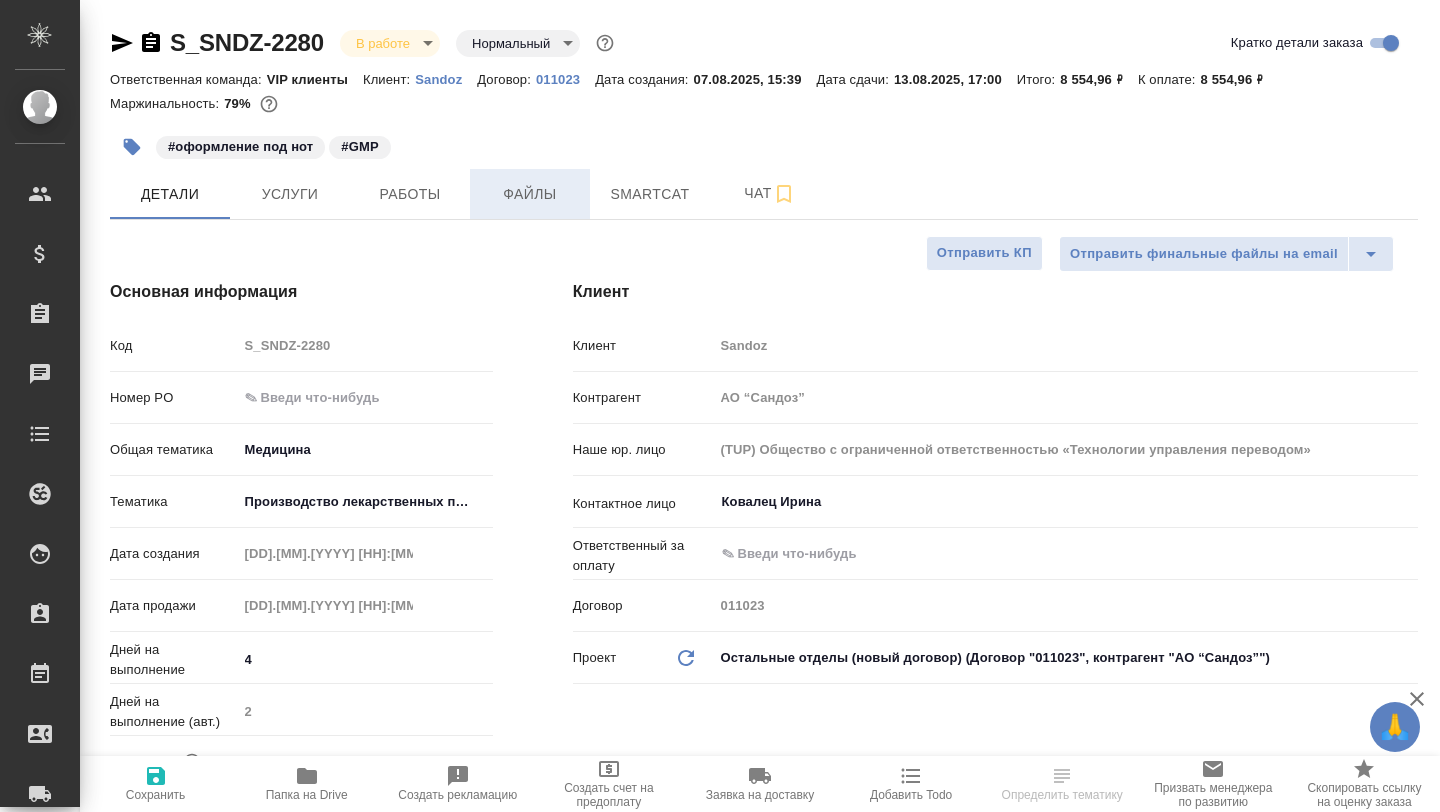 type on "x" 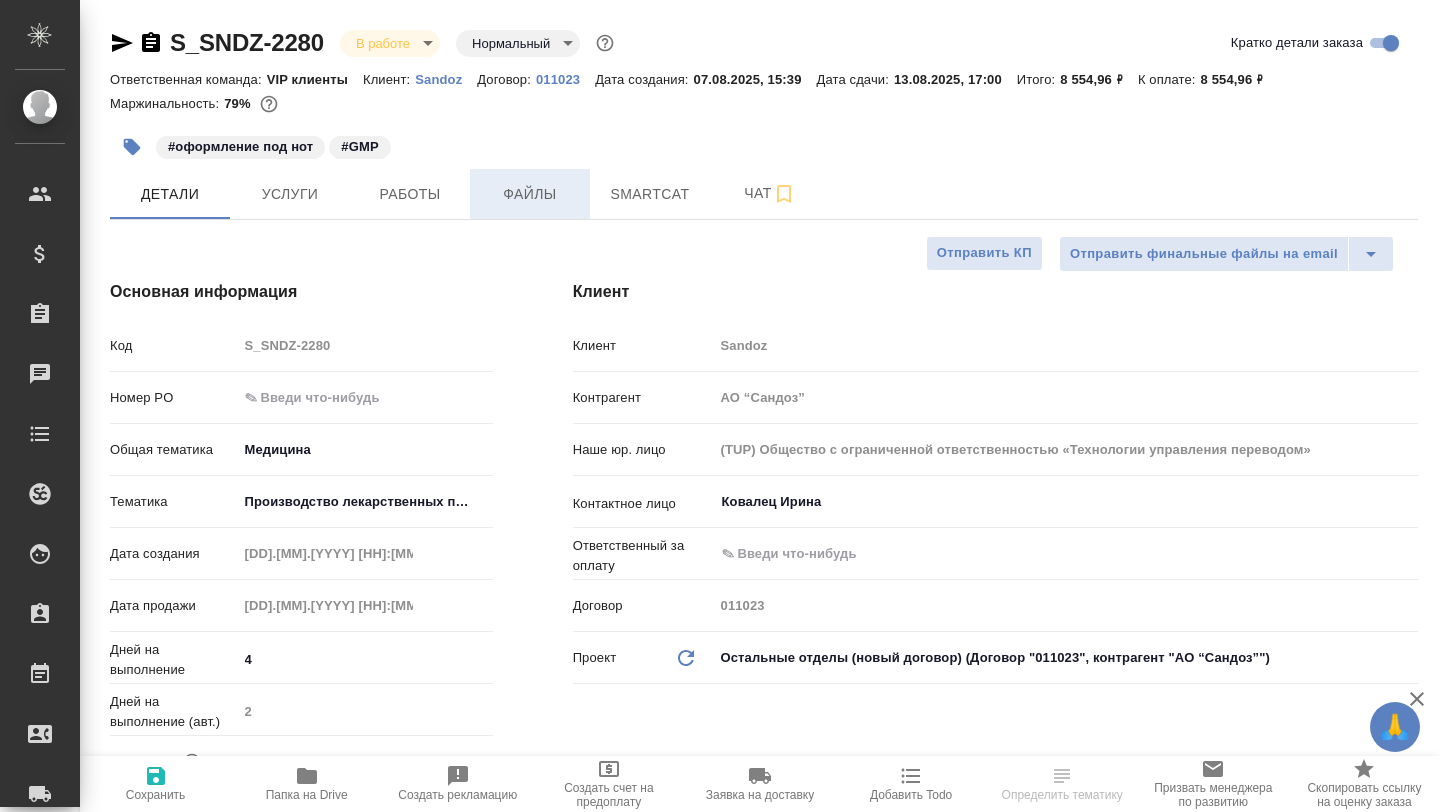 type on "x" 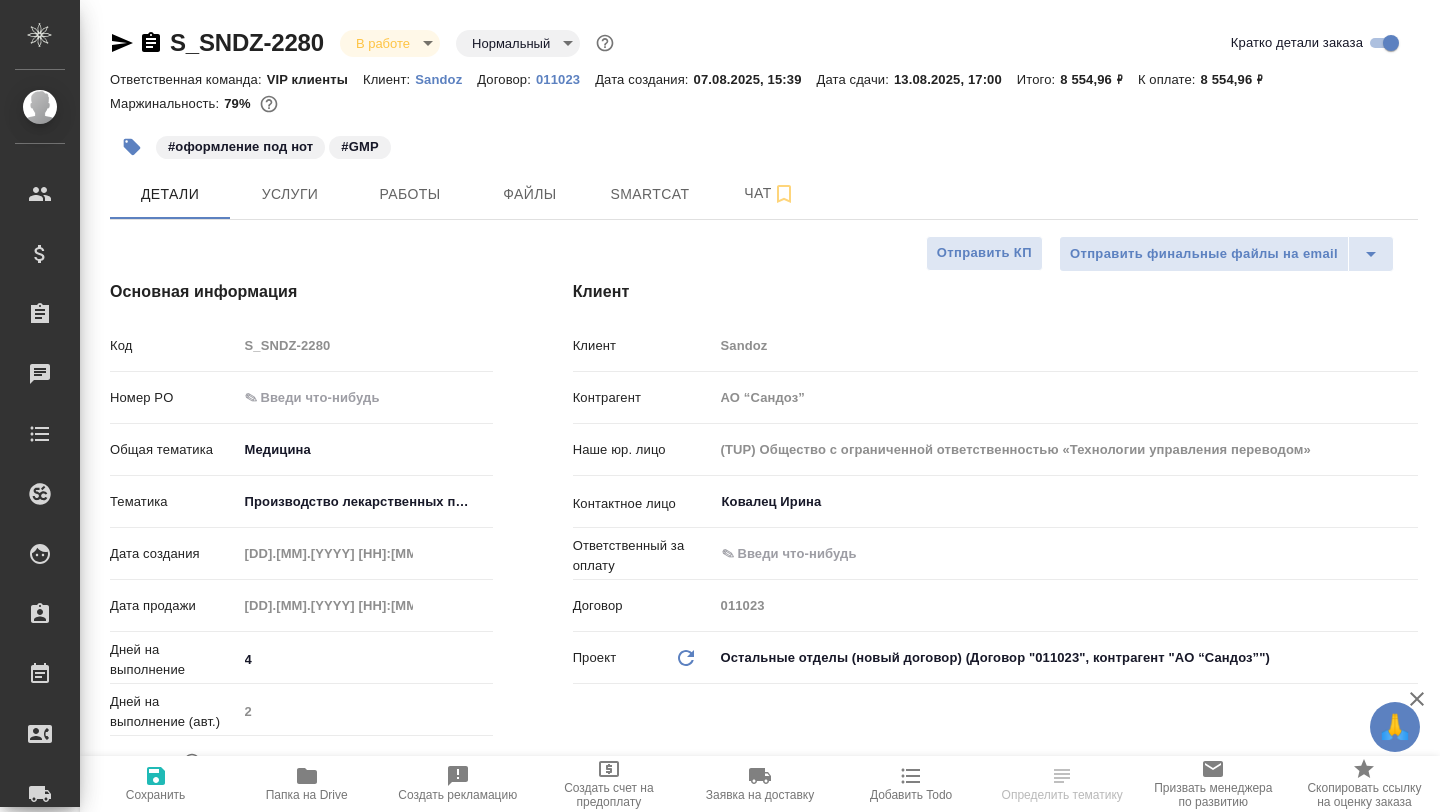 type on "x" 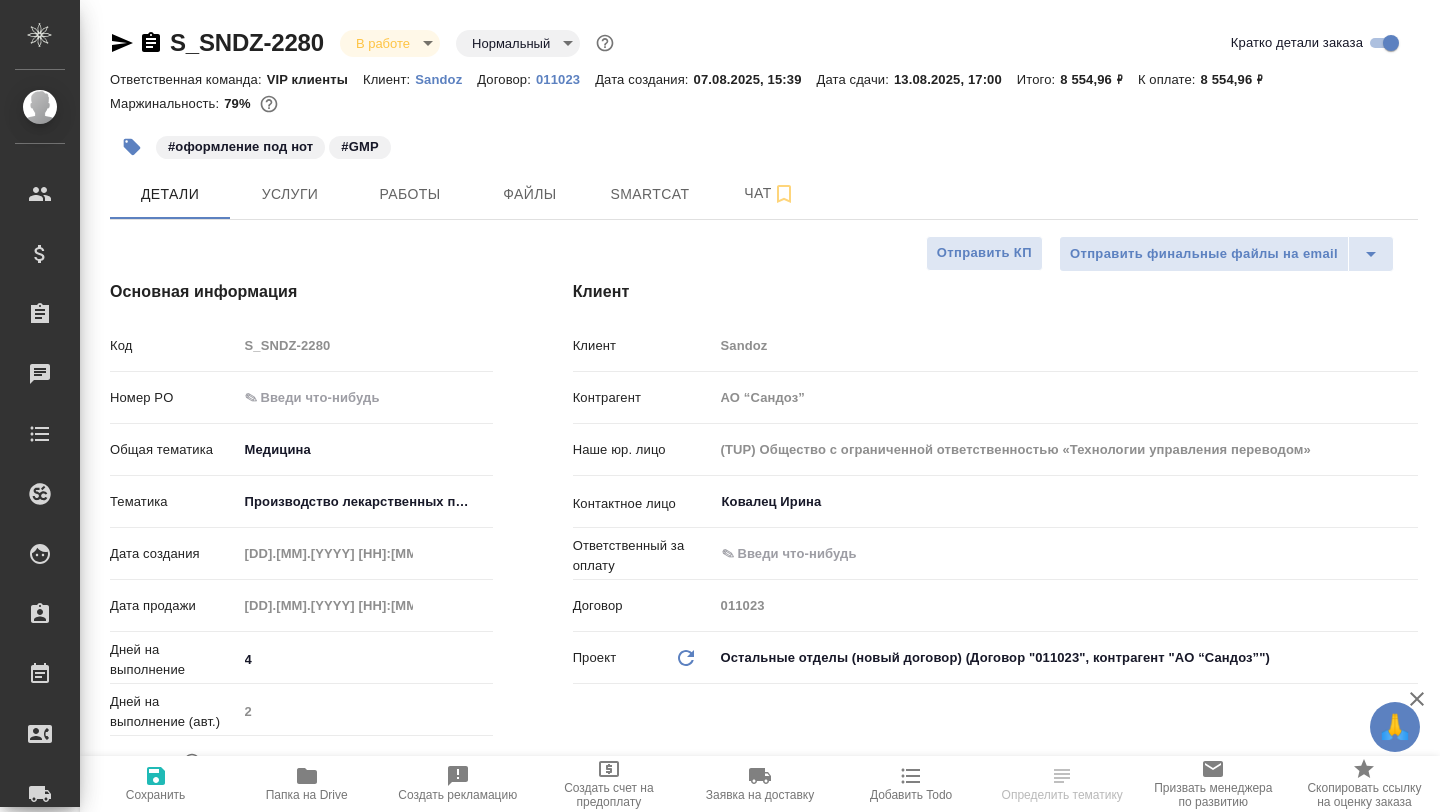 type on "x" 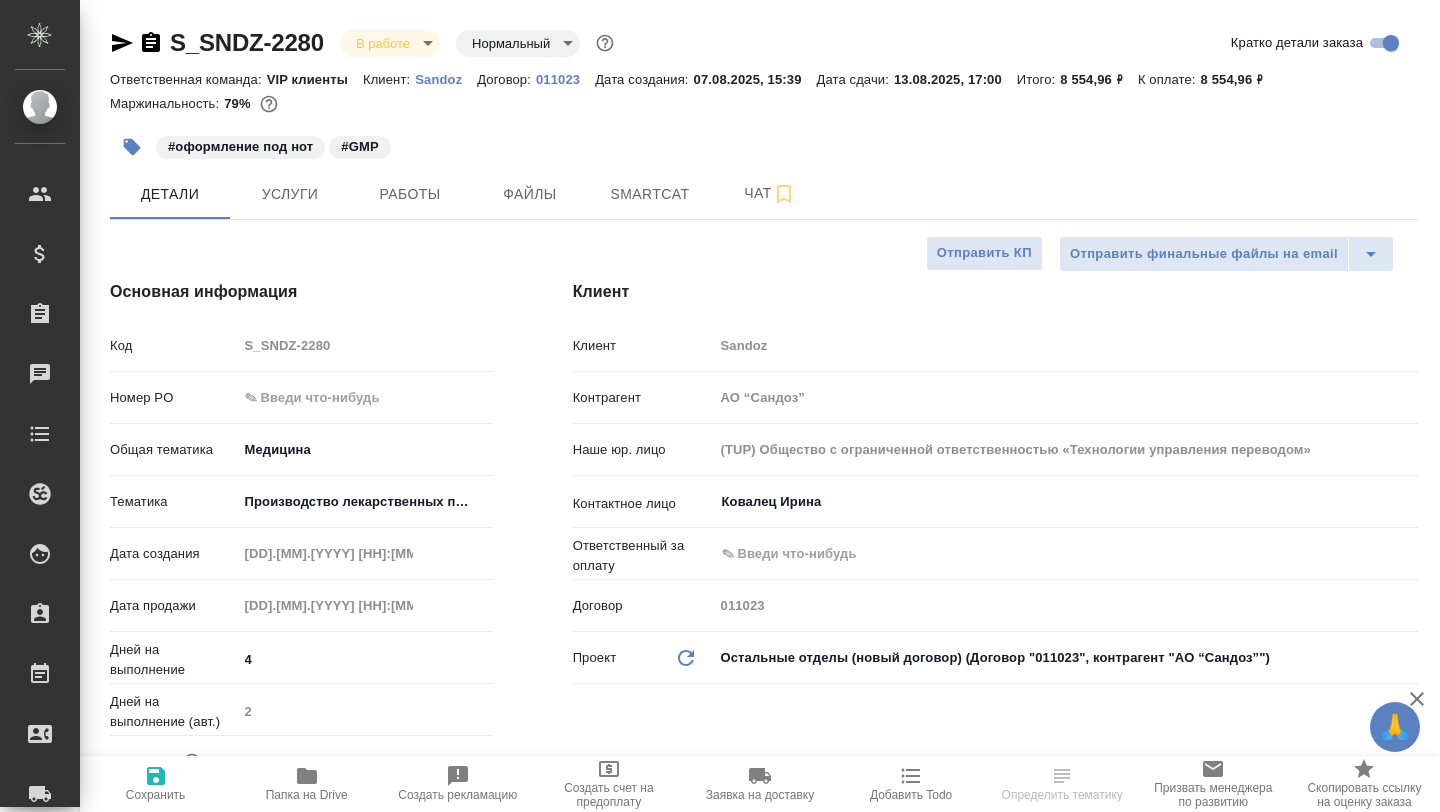 select on "RU" 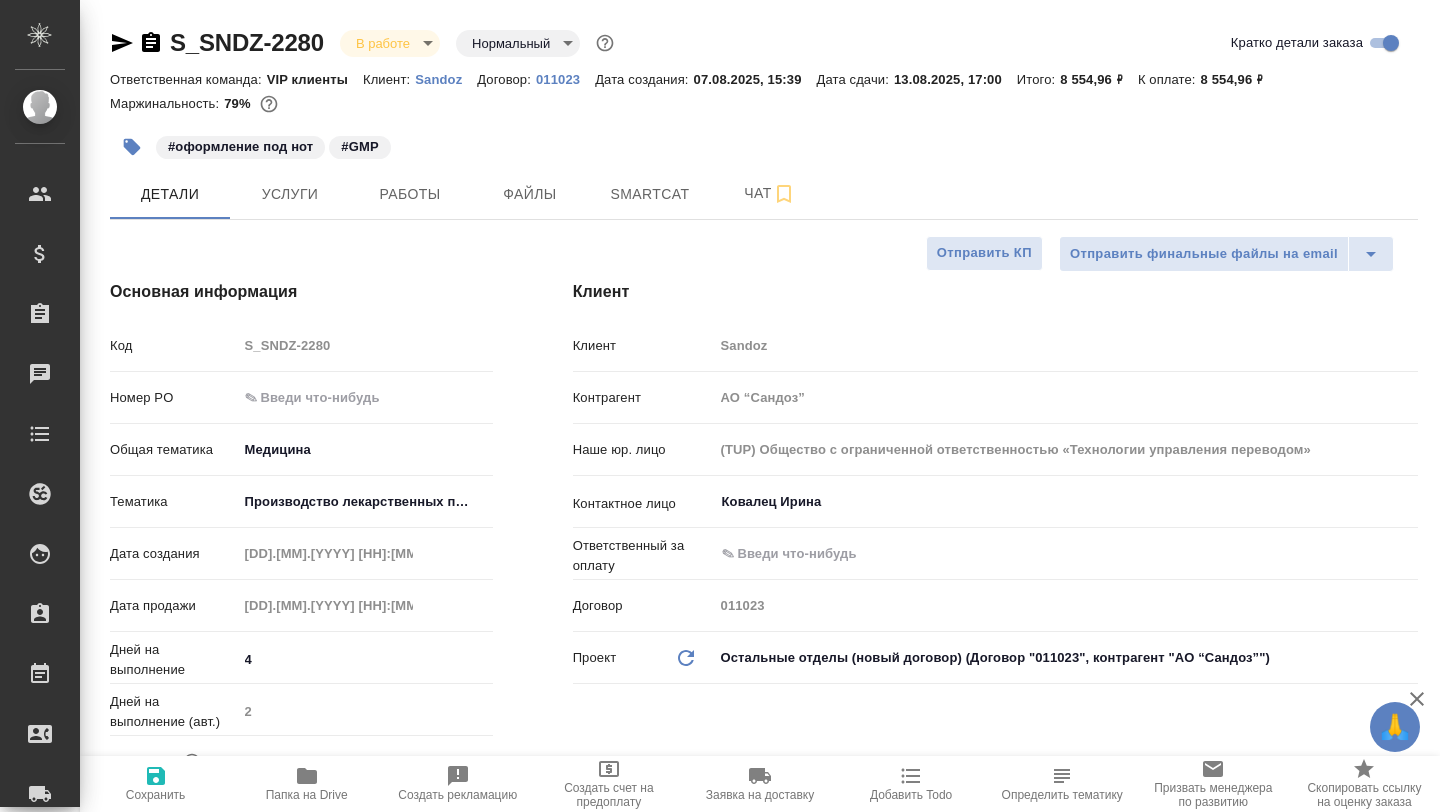 type on "x" 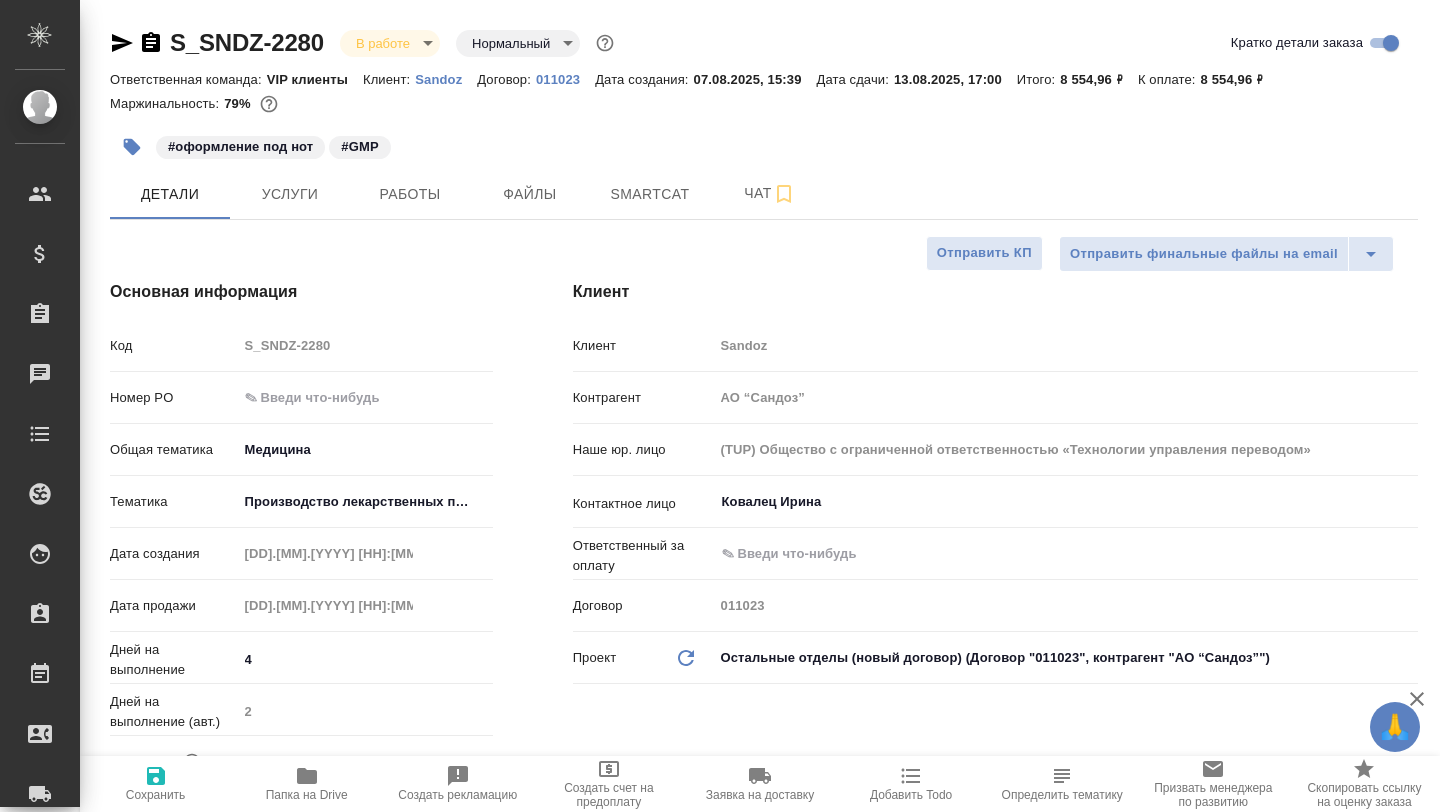 type on "x" 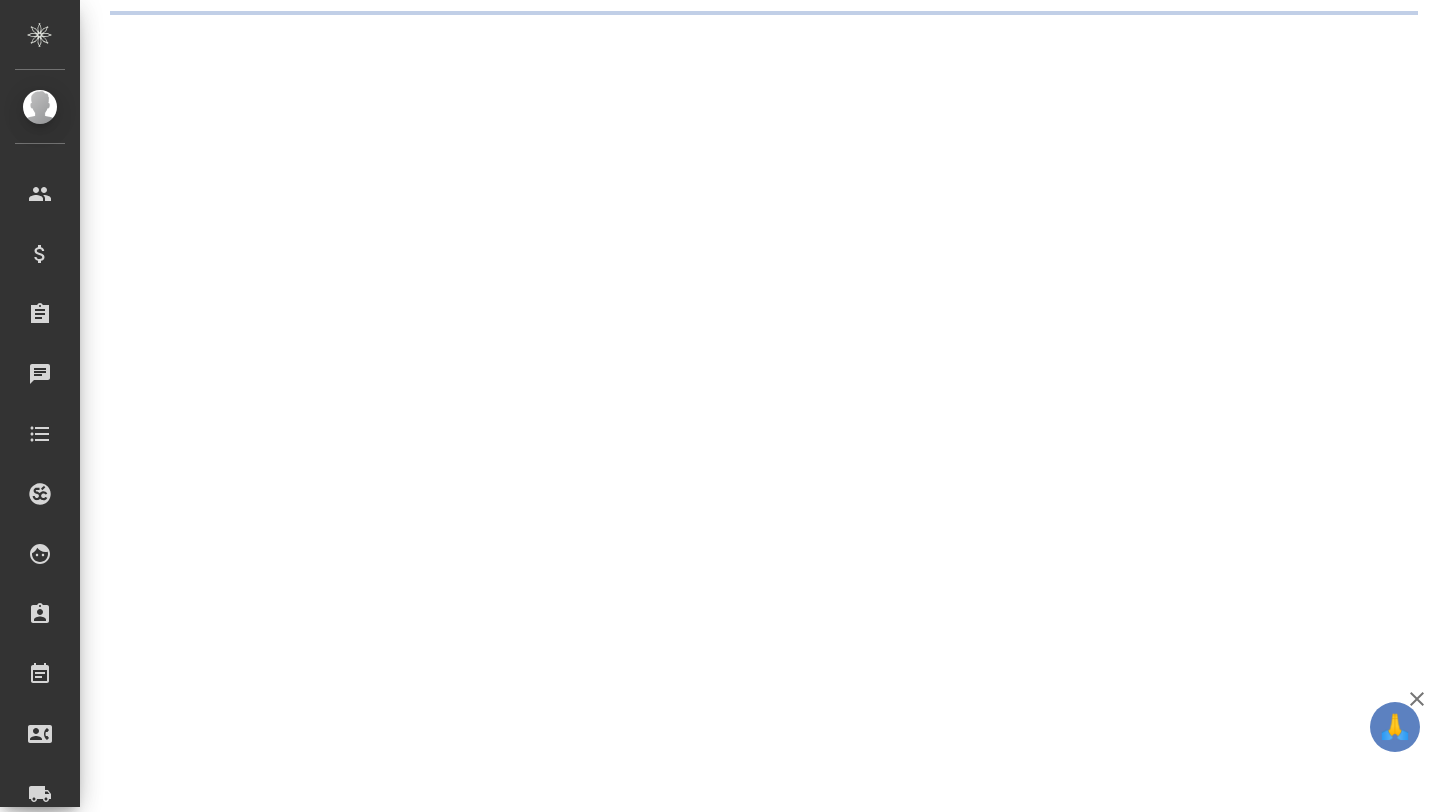 scroll, scrollTop: 0, scrollLeft: 0, axis: both 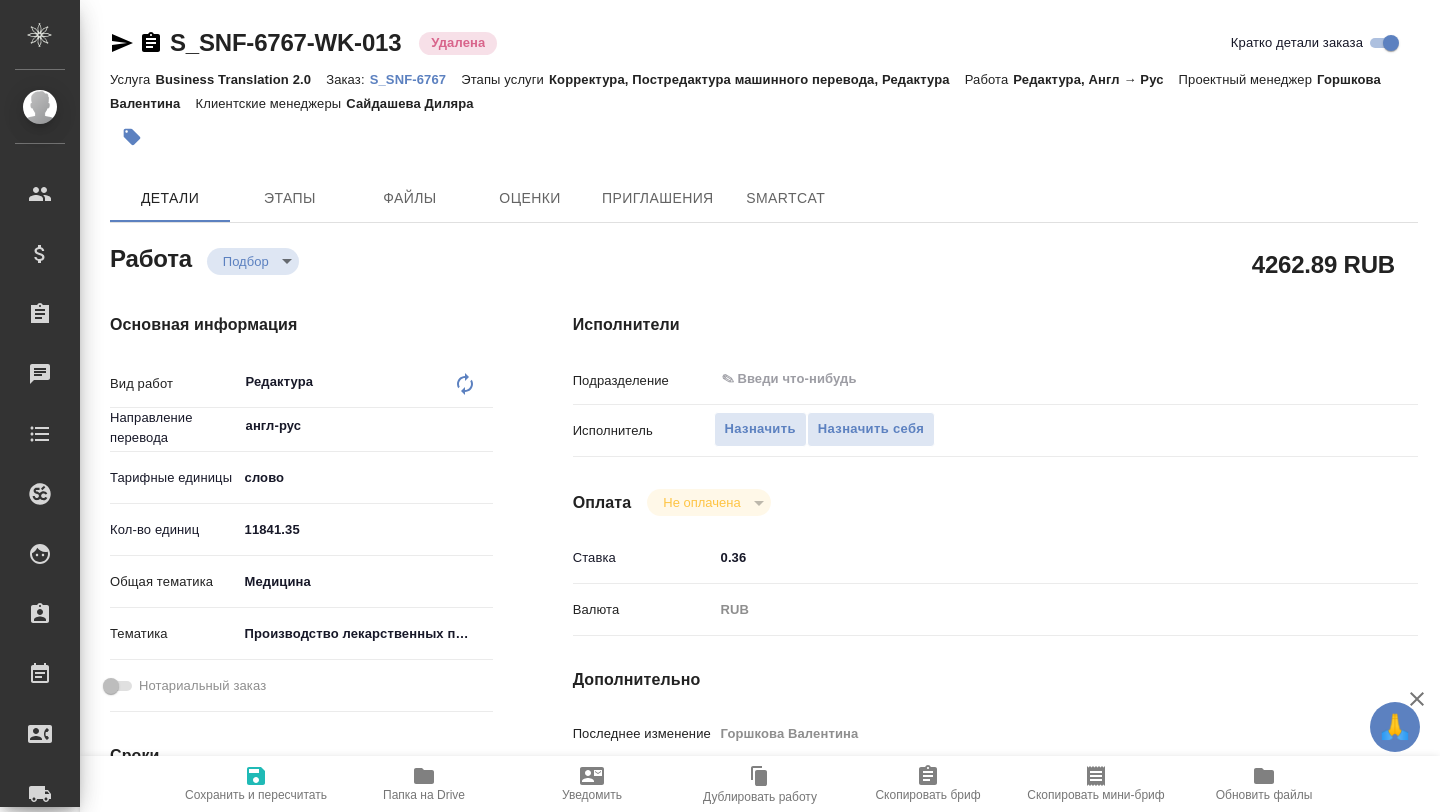 type on "x" 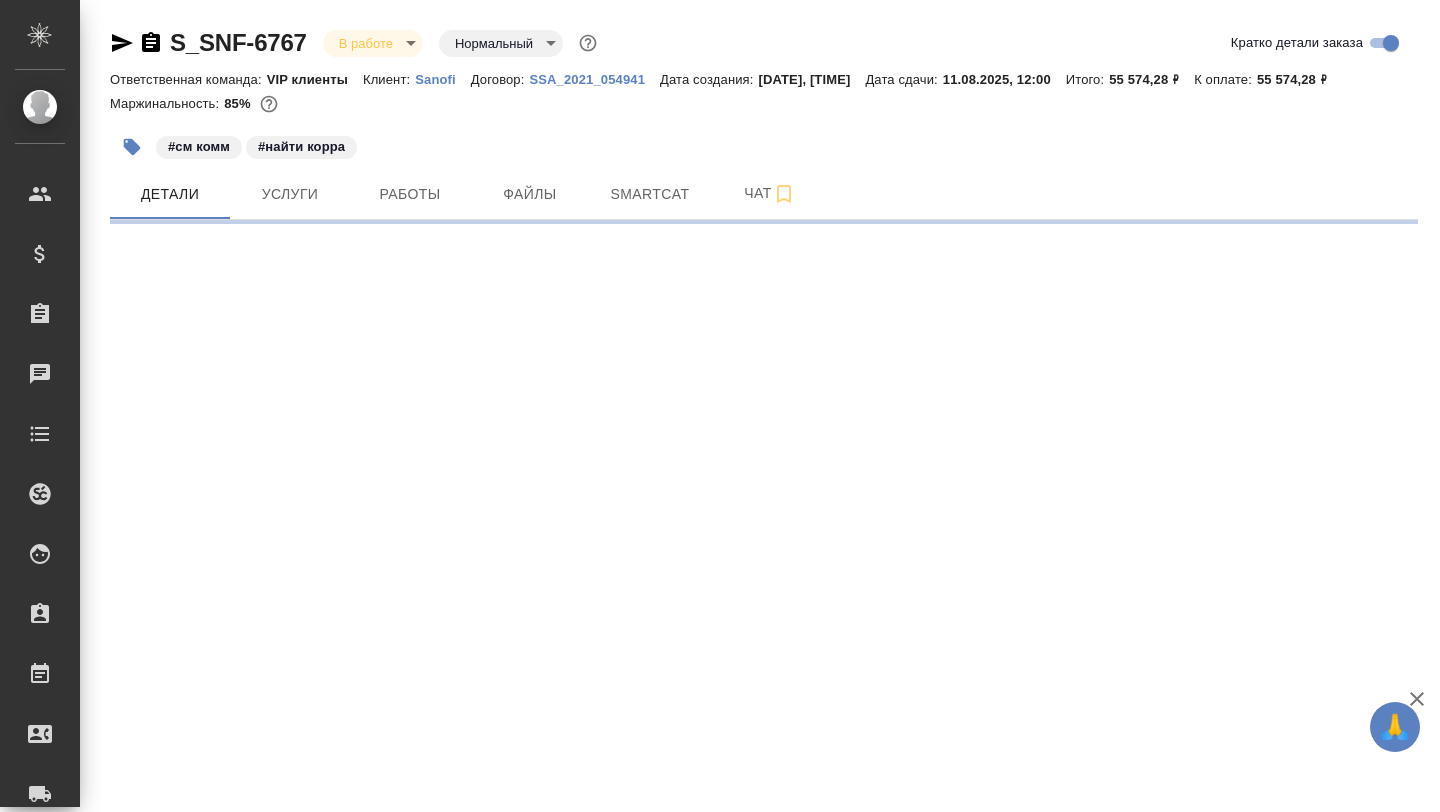 scroll, scrollTop: 0, scrollLeft: 0, axis: both 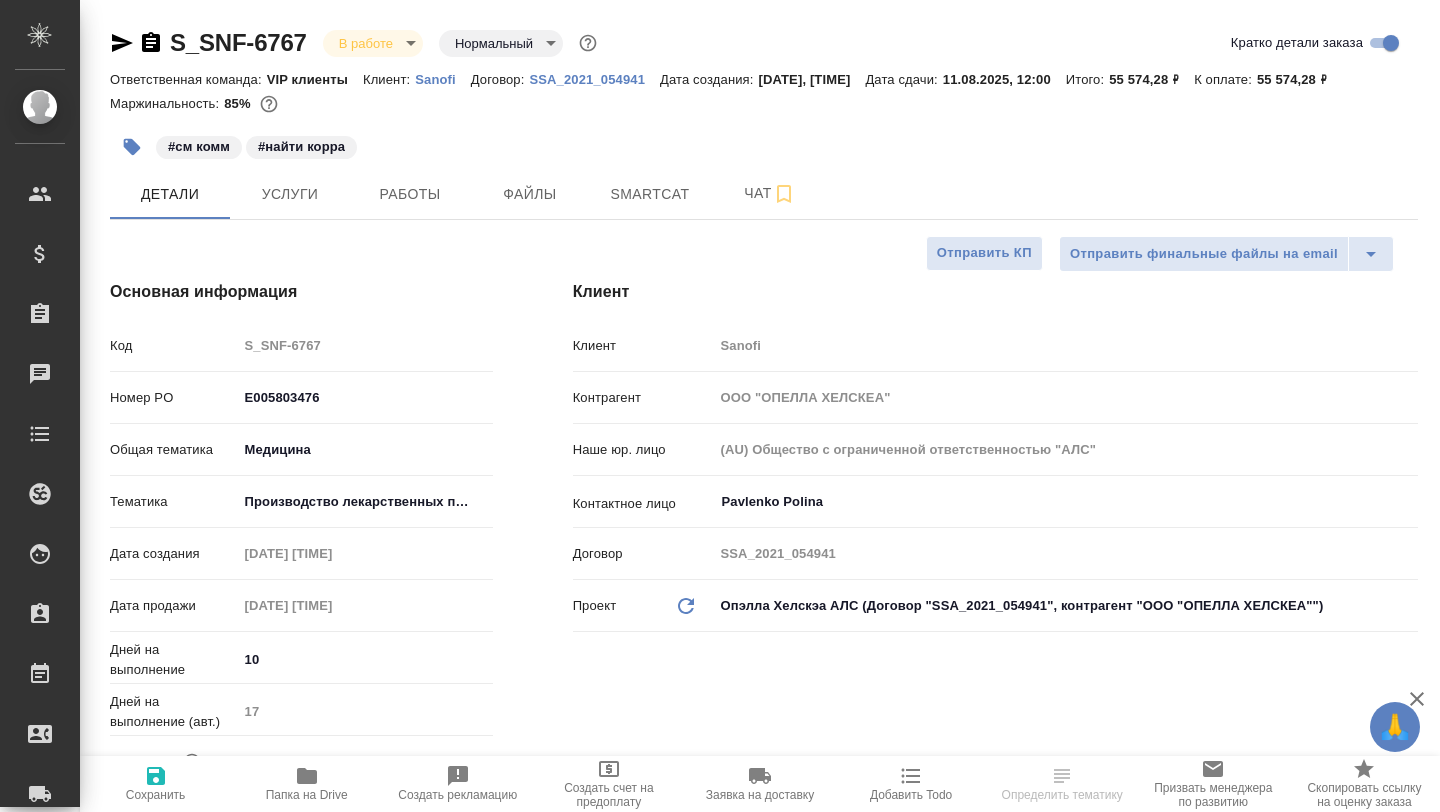 type on "x" 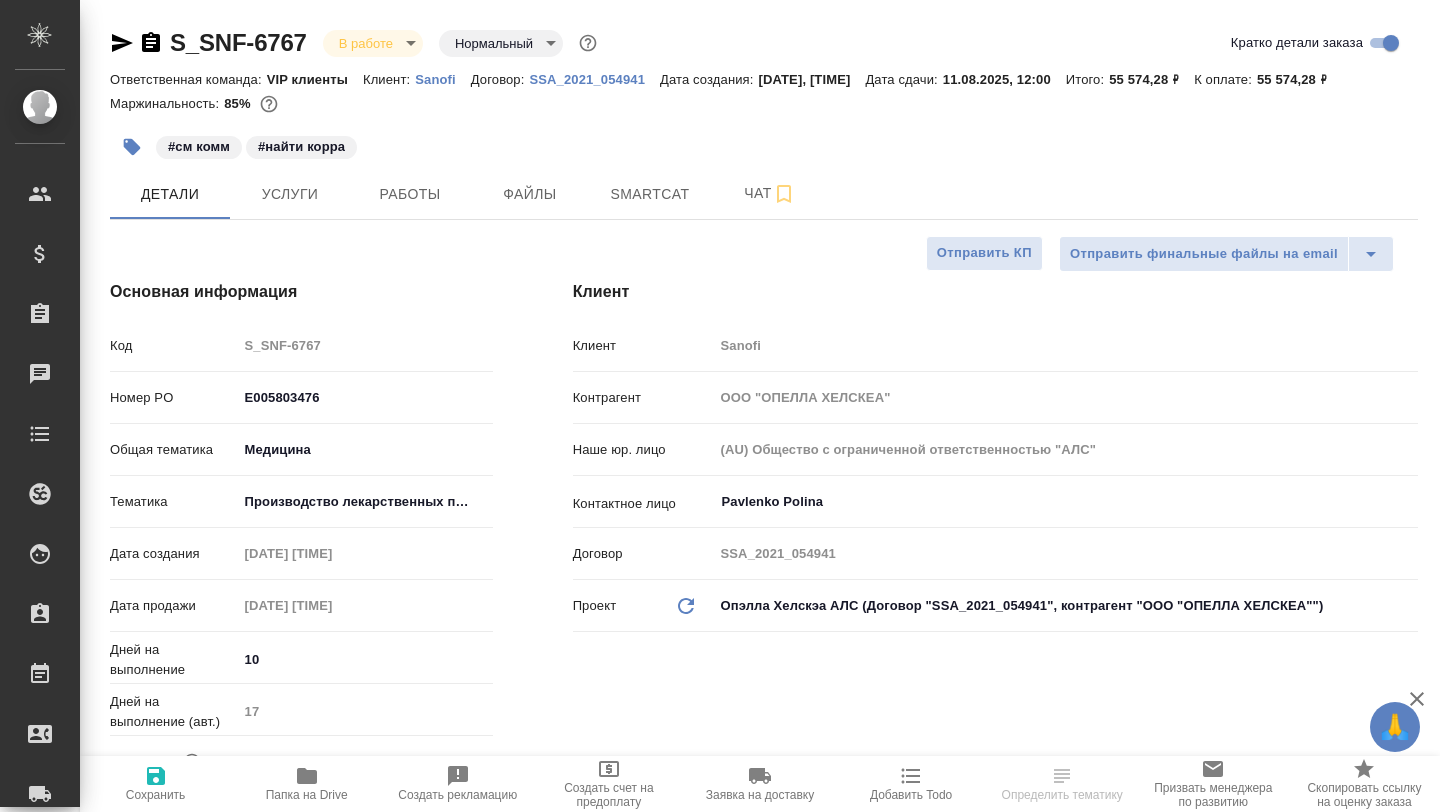 type on "x" 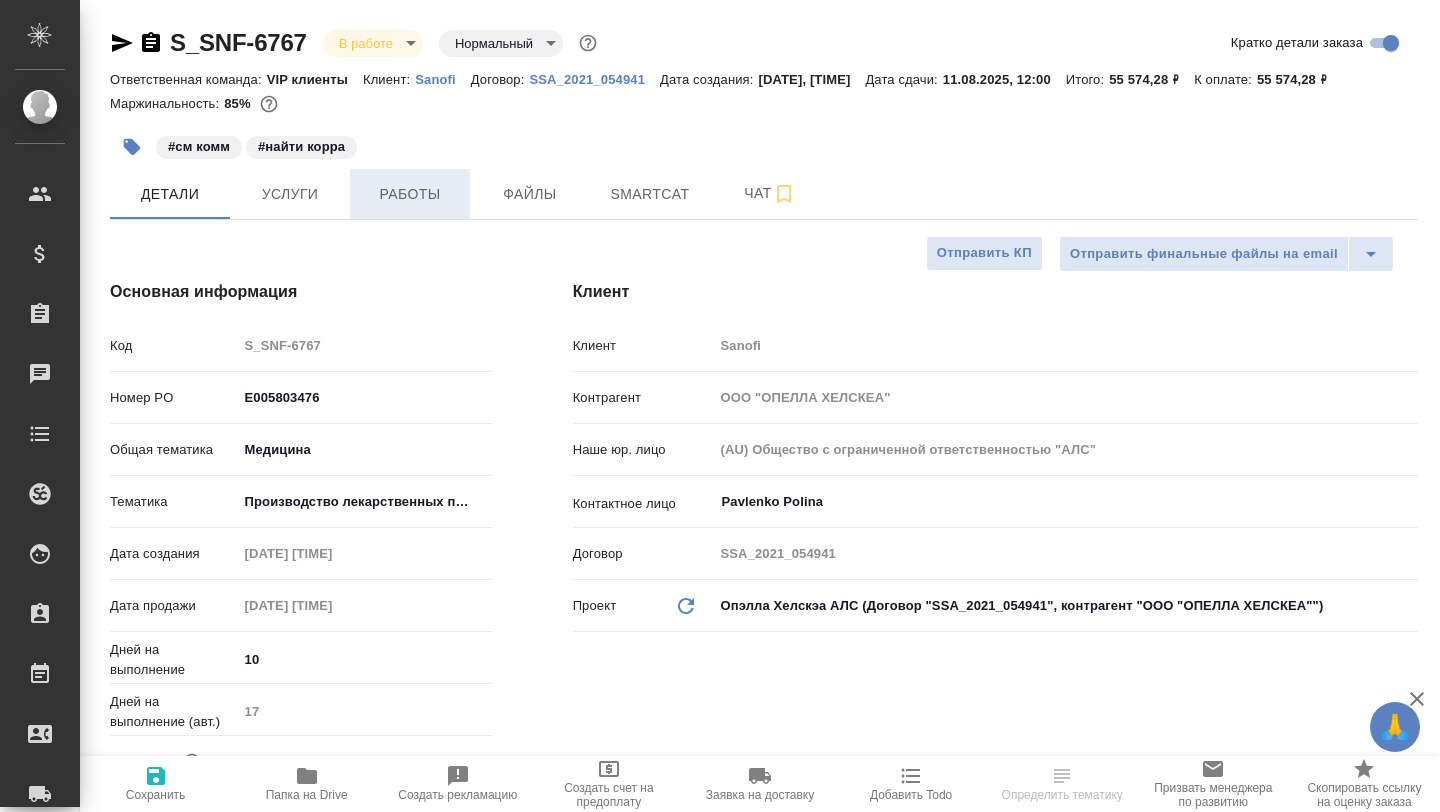 click on "Работы" at bounding box center (410, 194) 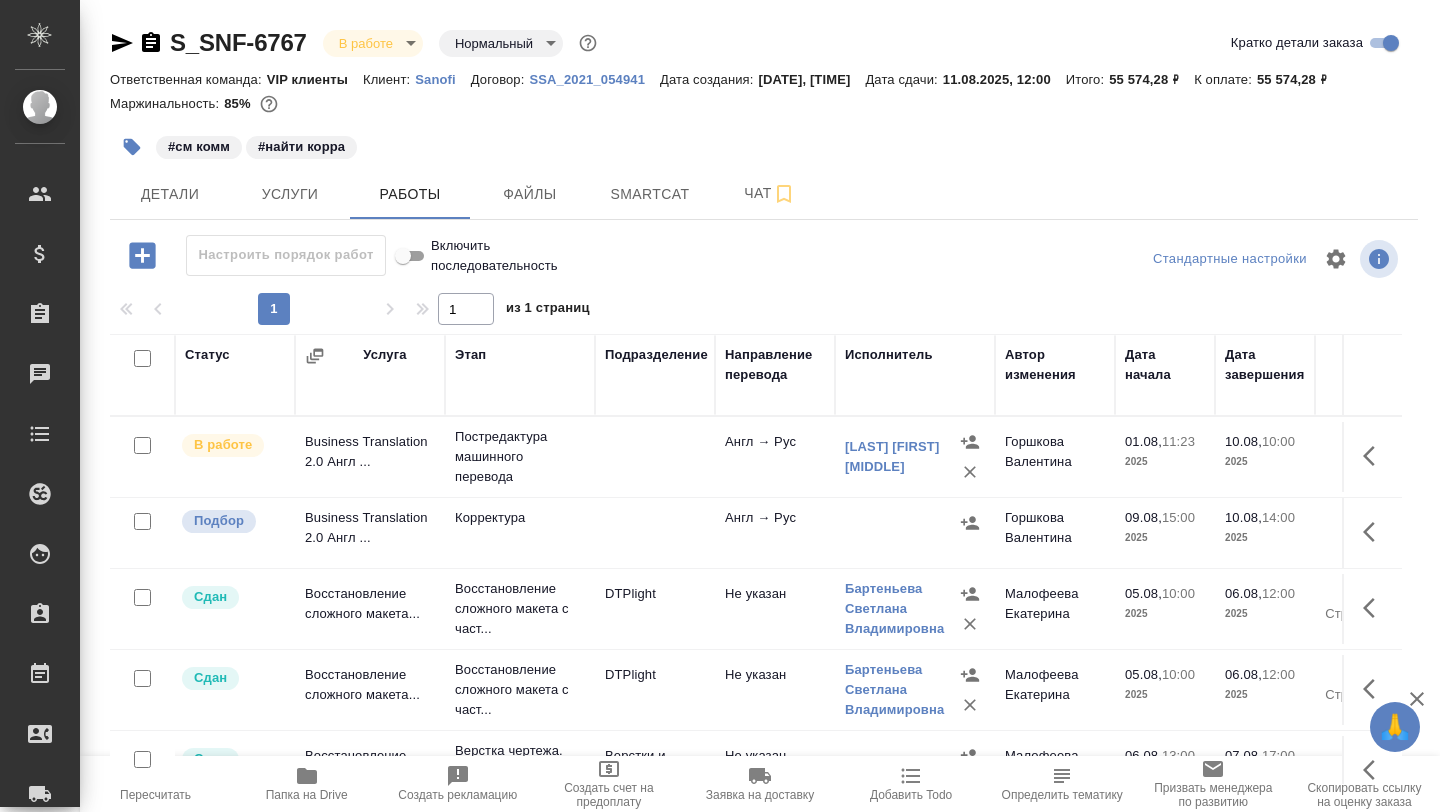scroll, scrollTop: 0, scrollLeft: 0, axis: both 